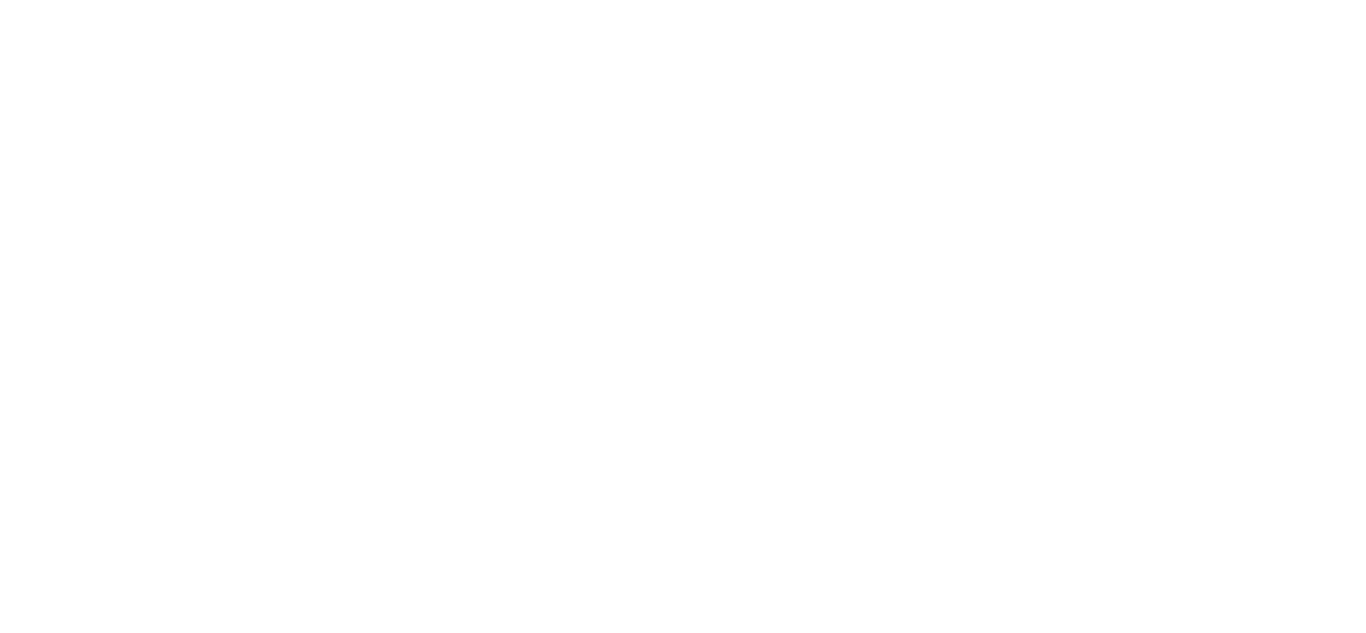 scroll, scrollTop: 0, scrollLeft: 0, axis: both 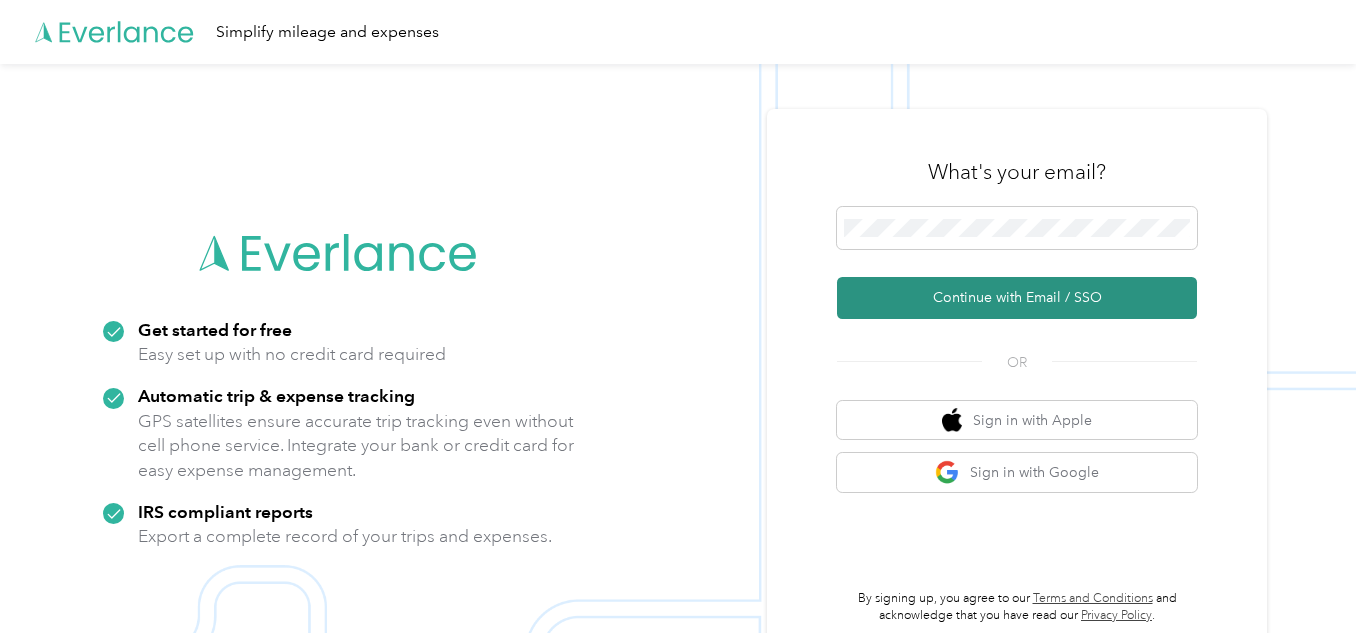 click on "Continue with Email / SSO" at bounding box center (1017, 298) 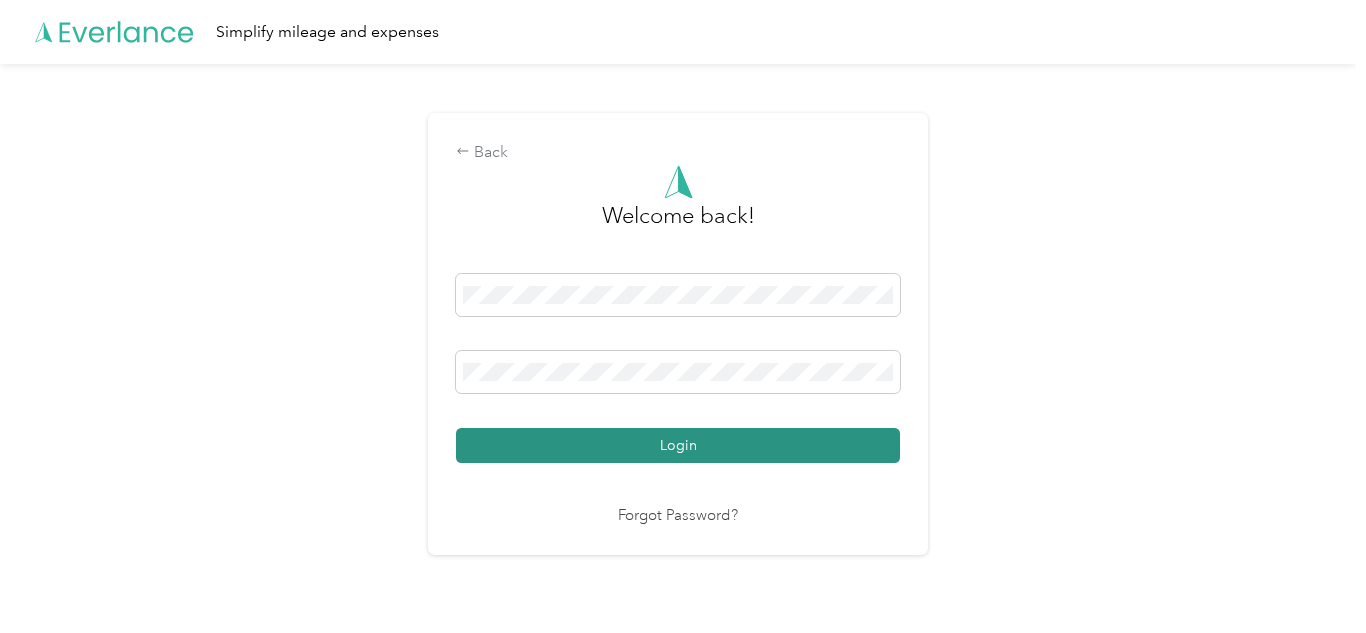 click on "Login" at bounding box center [678, 445] 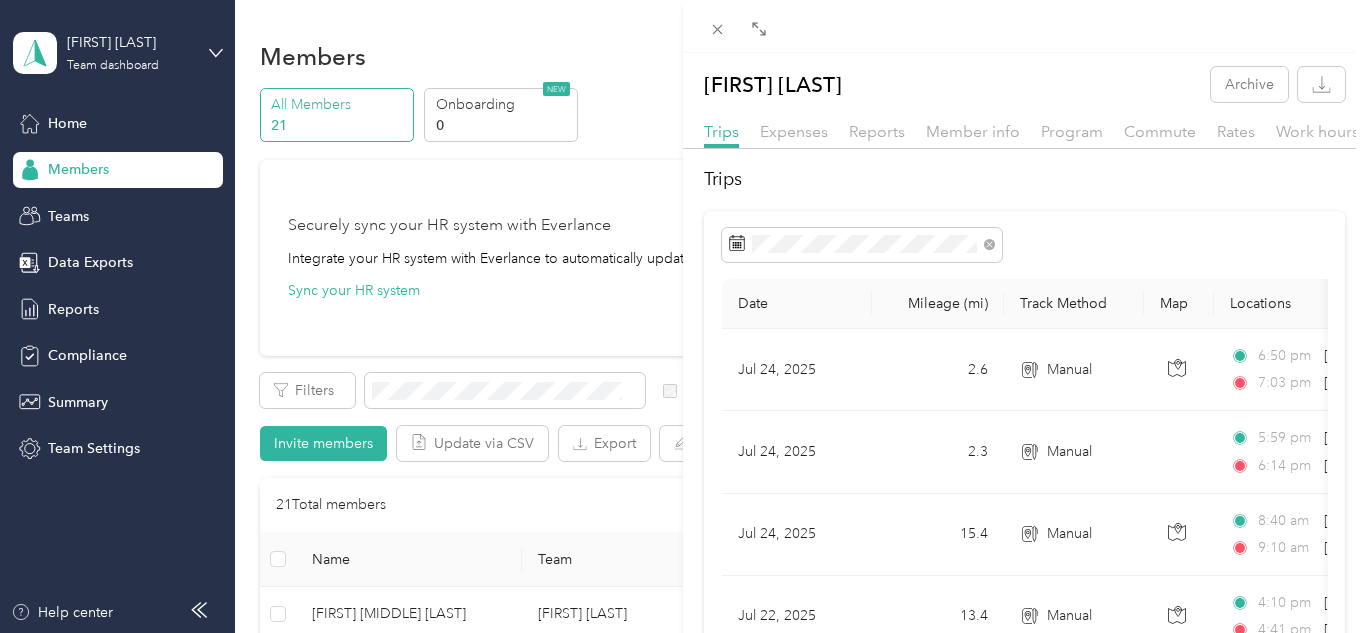 click on "[FIRST] [MIDDLE] [LAST] Archive Trips Expenses Reports Member info Program Commute Rates Work hours Trips Date Mileage (mi) Track Method Map Locations Mileage value Purpose               [MONTH] [DAY], [YEAR] [NUMBER] Manual [TIME] [BRAND] #[NUMBER] ([NUMBER] [STREET], [CITY], [STATE]) [TIME] [BRAND] 🔥 ([BRAND], [NUMBER] [STREET], [CITY], [STATE]  [POSTAL_CODE], [COUNTRY] , [CITY], [STATE]) [PRICE] [BRAND] [MONTH] [DAY], [YEAR] [NUMBER] Manual [TIME] [BRAND] 🏡 ([NUMBER] [STREET], [CITY], [STATE] , [CITY], [STATE]) [TIME] [BRAND] #[NUMBER] ([NUMBER] [STREET], [CITY], [STATE]) [PRICE] [BRAND] [MONTH] [DAY], [YEAR] [NUMBER] Manual [TIME] [BRAND] 🏡 ([NUMBER] [STREET], [CITY], [STATE] , [CITY], [STATE]) [TIME] [BRAND] #[NUMBER] ([NUMBER] [STREET], [CITY], [STATE]) [PRICE] [BRAND] [MONTH] [DAY], [YEAR] [NUMBER] Manual [TIME] [BRAND] #[NUMBER] ([NUMBER] [STREET], [CITY], [STATE]) [TIME] [BRAND] #[NUMBER] ([NUMBER] [STREET], [CITY], [STATE]) [PRICE] [BRAND] [MONTH] [DAY], [YEAR] [NUMBER] Manual [TIME] [BRAND] #[NUMBER] ([NUMBER] [STREET], [CITY], [STATE]) [TIME] [NUMBER]" at bounding box center (683, 316) 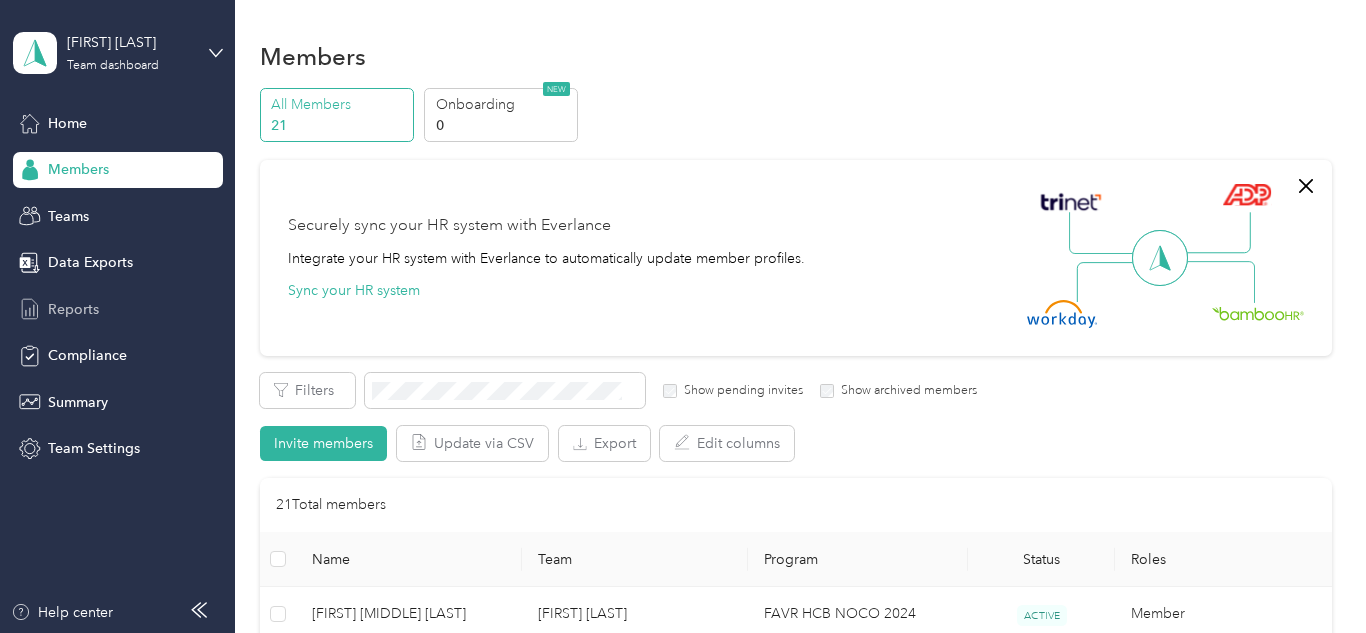 click on "Reports" at bounding box center [73, 309] 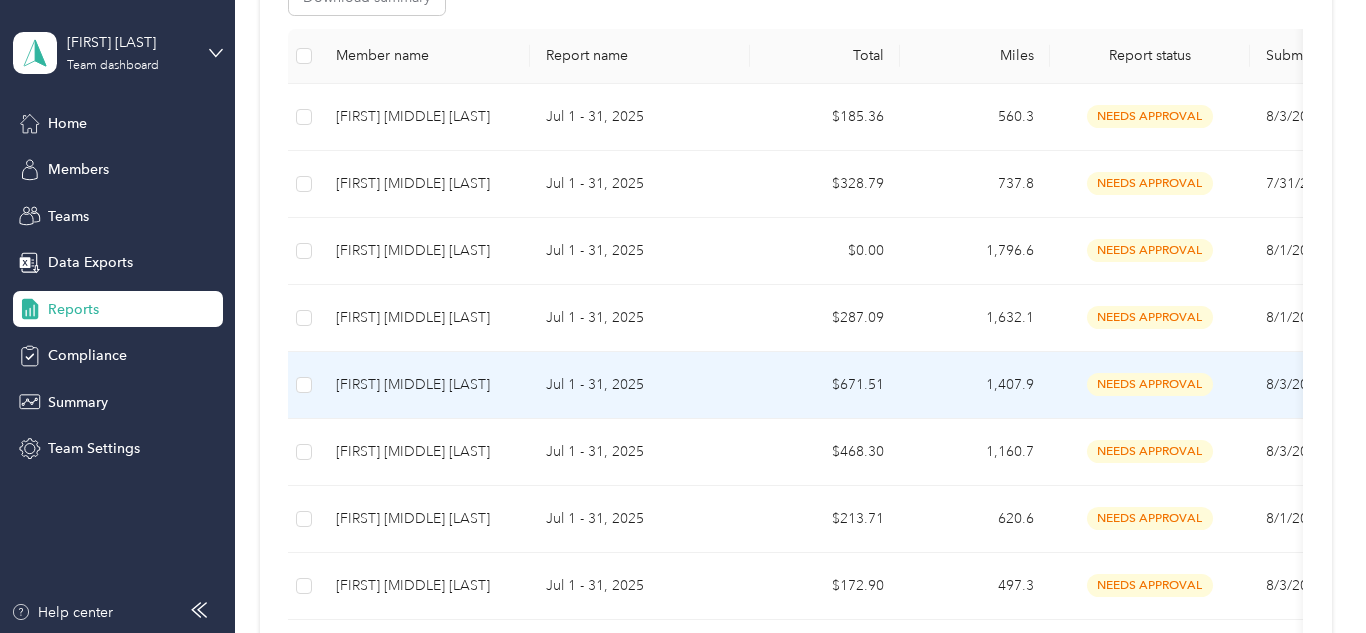 scroll, scrollTop: 446, scrollLeft: 0, axis: vertical 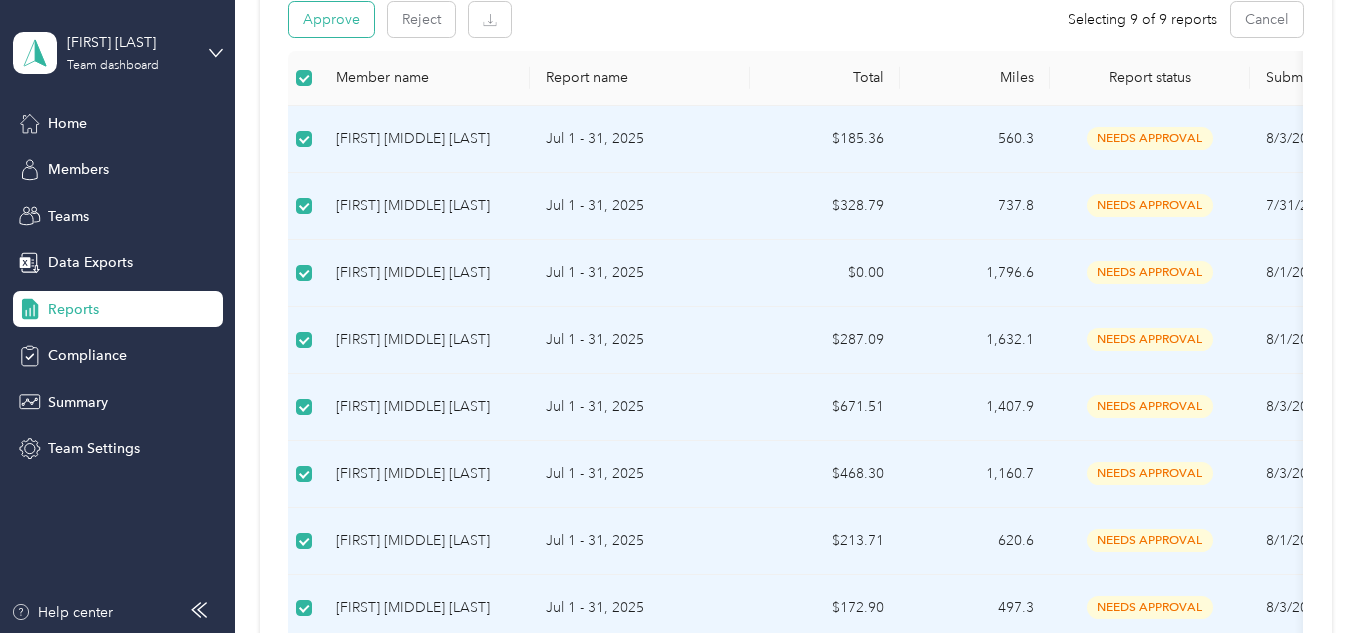 click on "Approve" at bounding box center (331, 19) 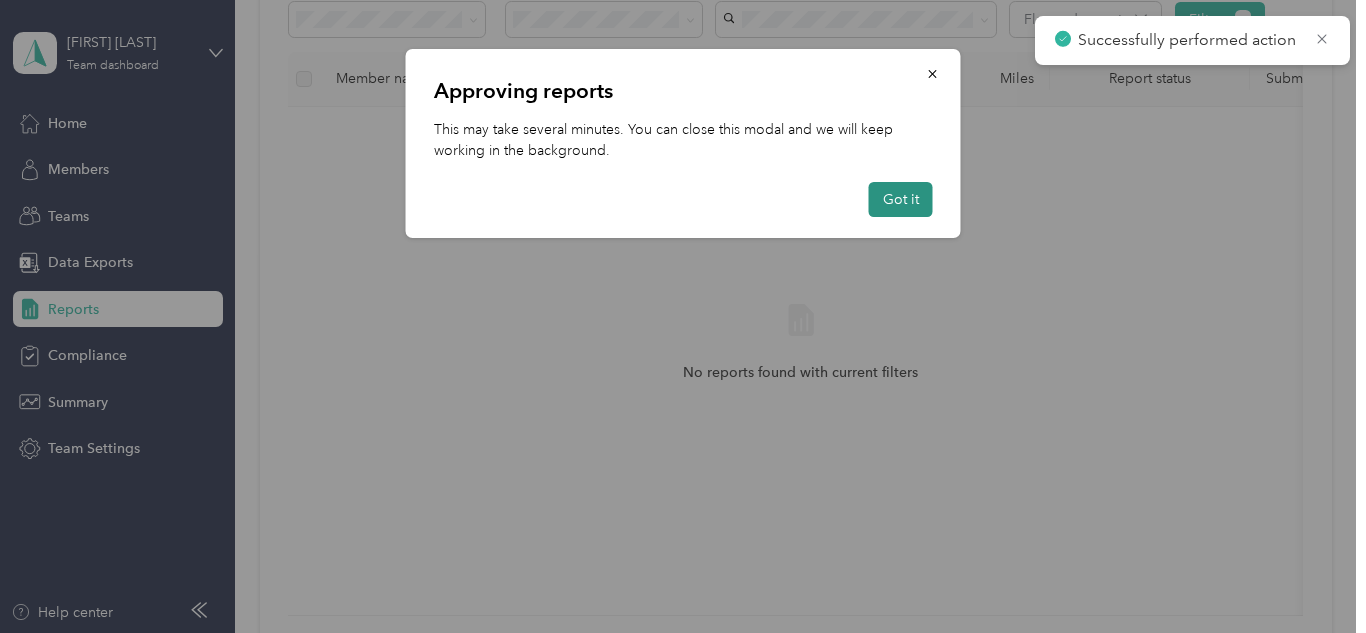 click on "Got it" at bounding box center (901, 199) 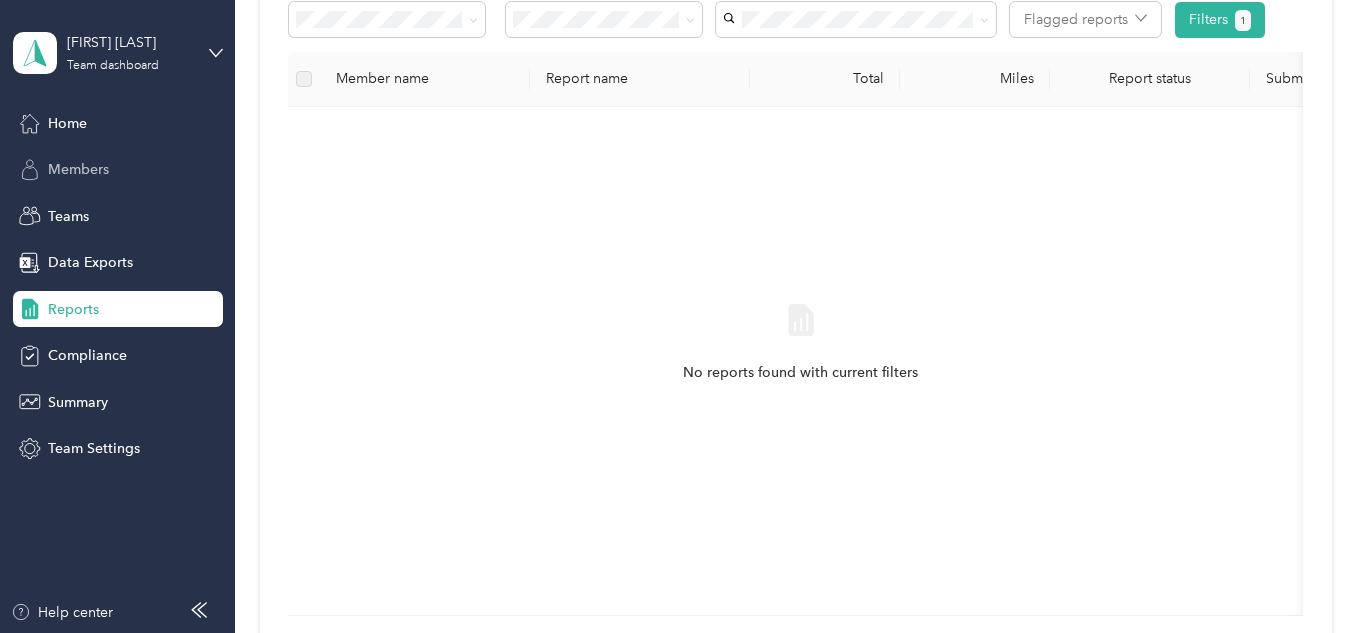 drag, startPoint x: 91, startPoint y: 172, endPoint x: 99, endPoint y: 164, distance: 11.313708 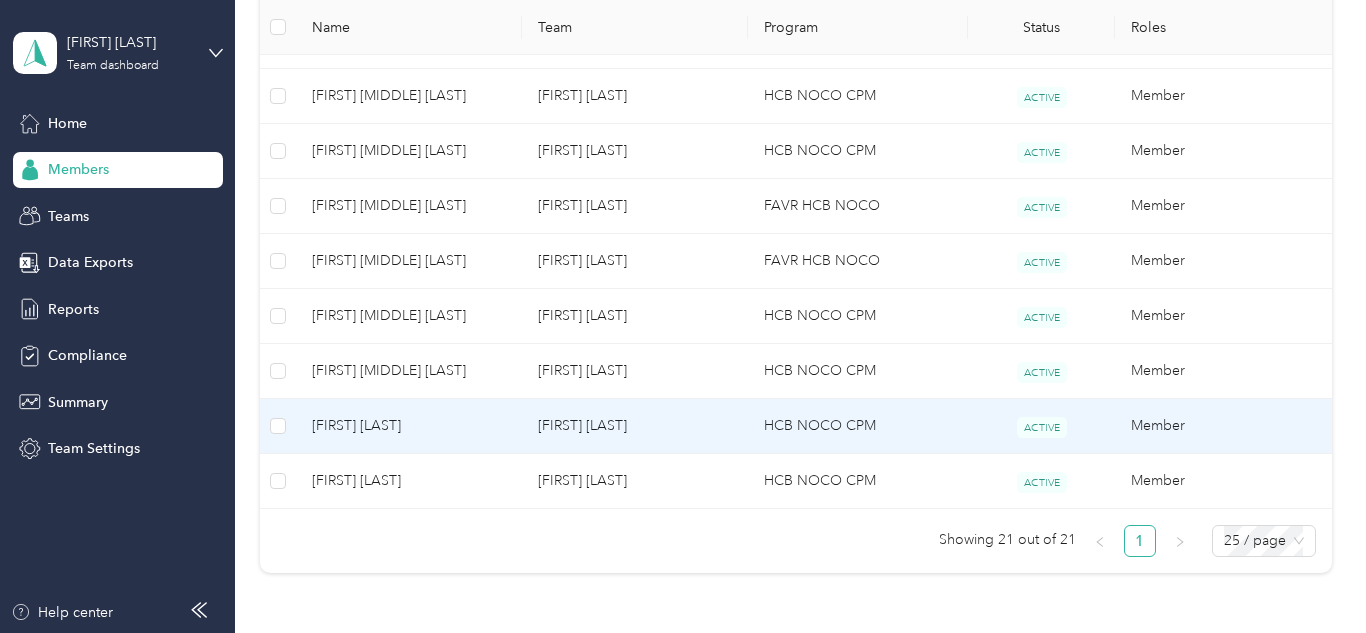 scroll, scrollTop: 1241, scrollLeft: 0, axis: vertical 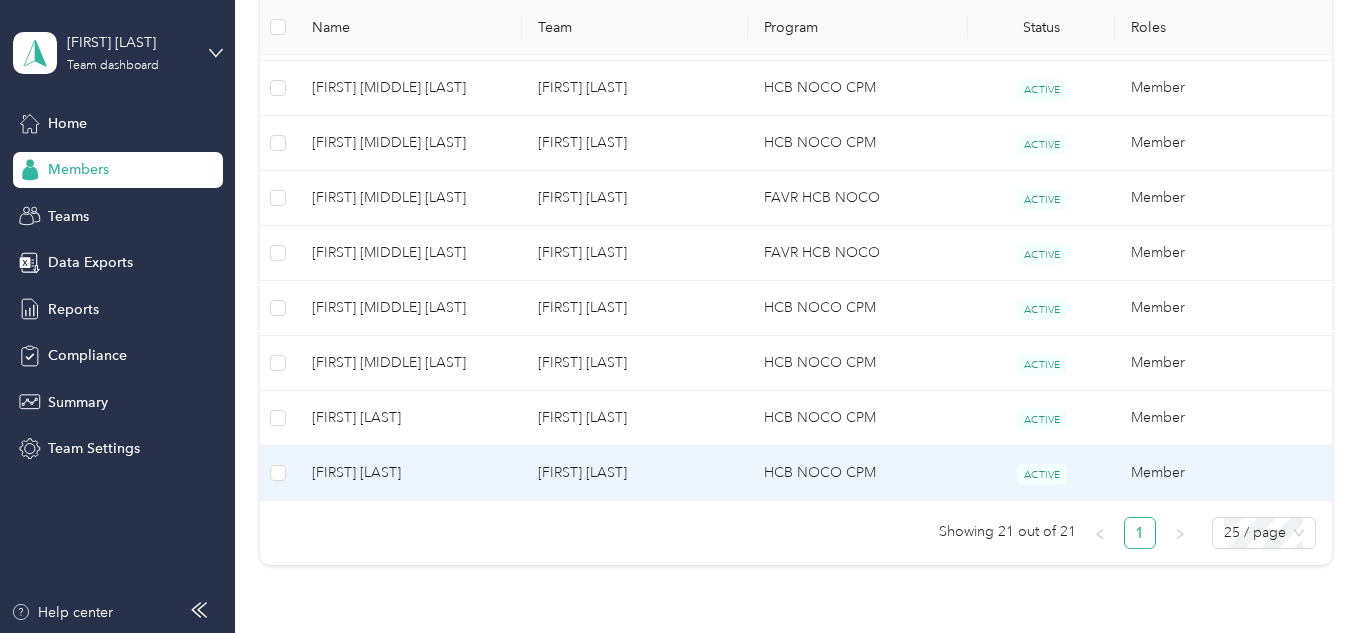 click on "[FIRST] [LAST]" at bounding box center [409, 473] 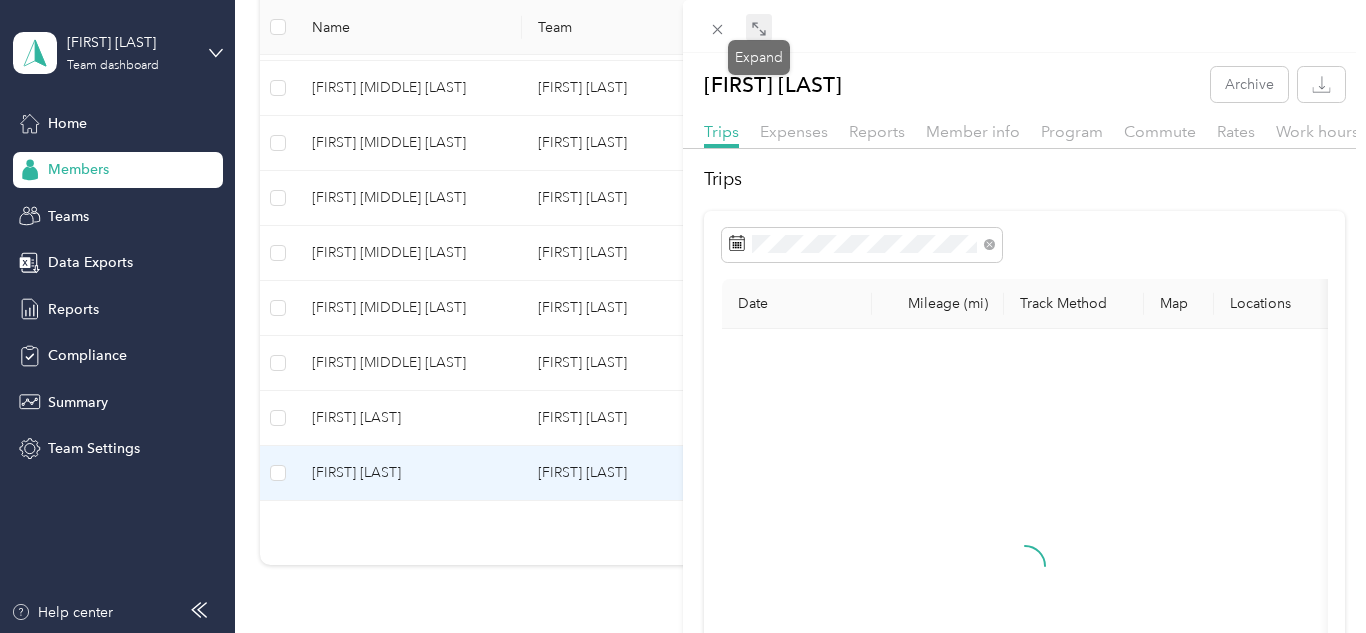 click 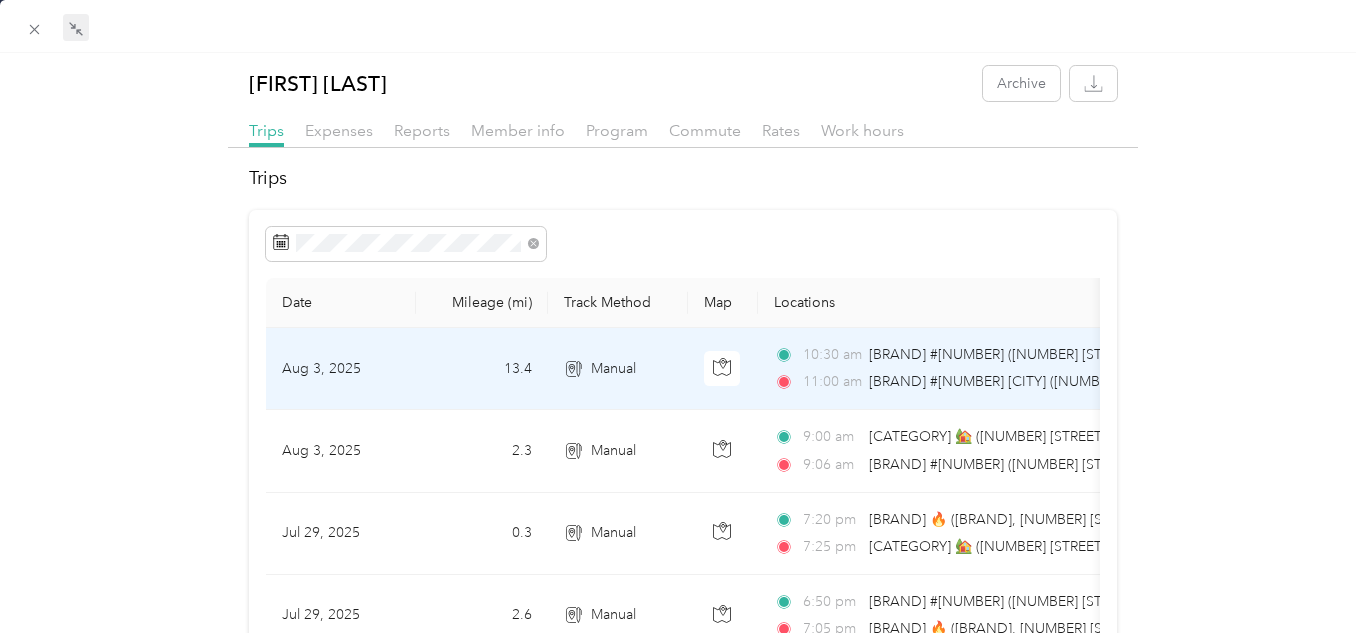 scroll, scrollTop: 0, scrollLeft: 0, axis: both 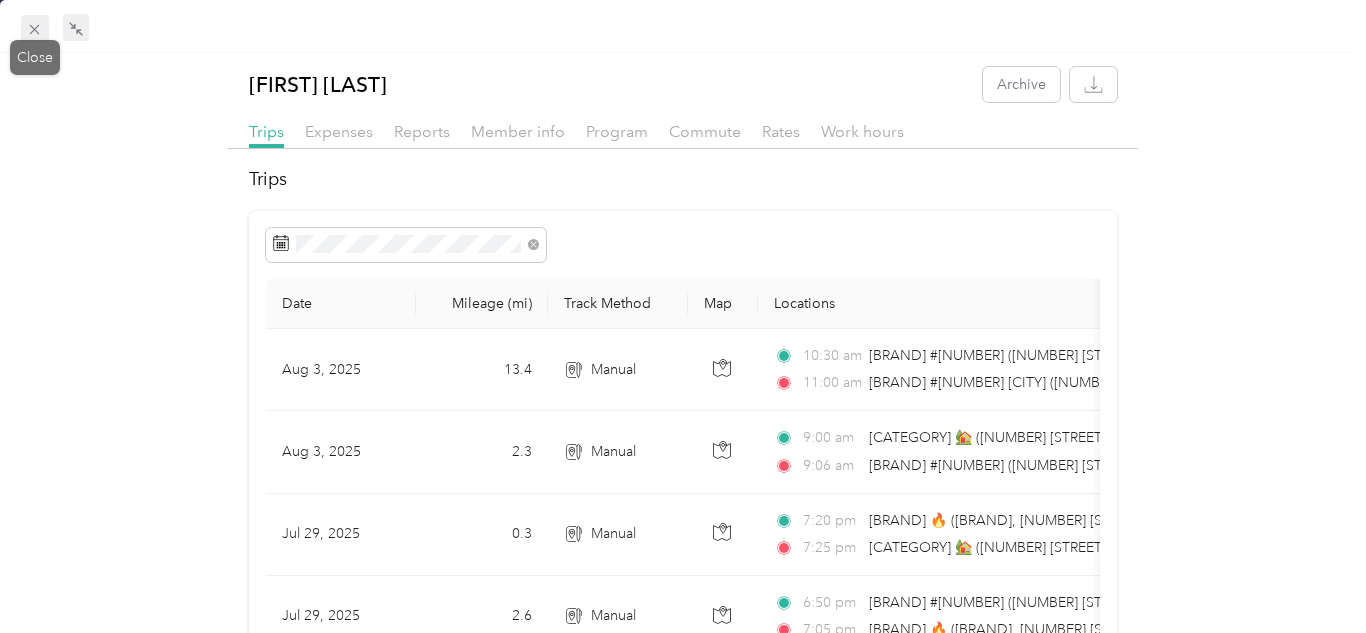 click 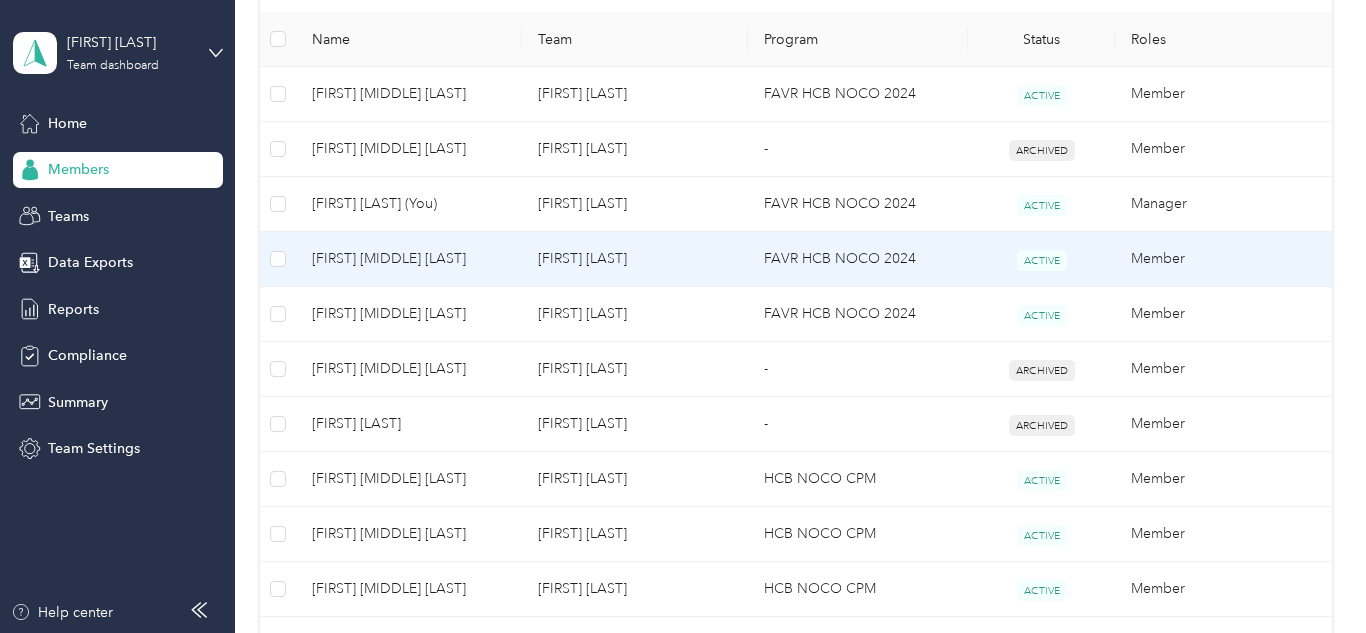 scroll, scrollTop: 518, scrollLeft: 0, axis: vertical 